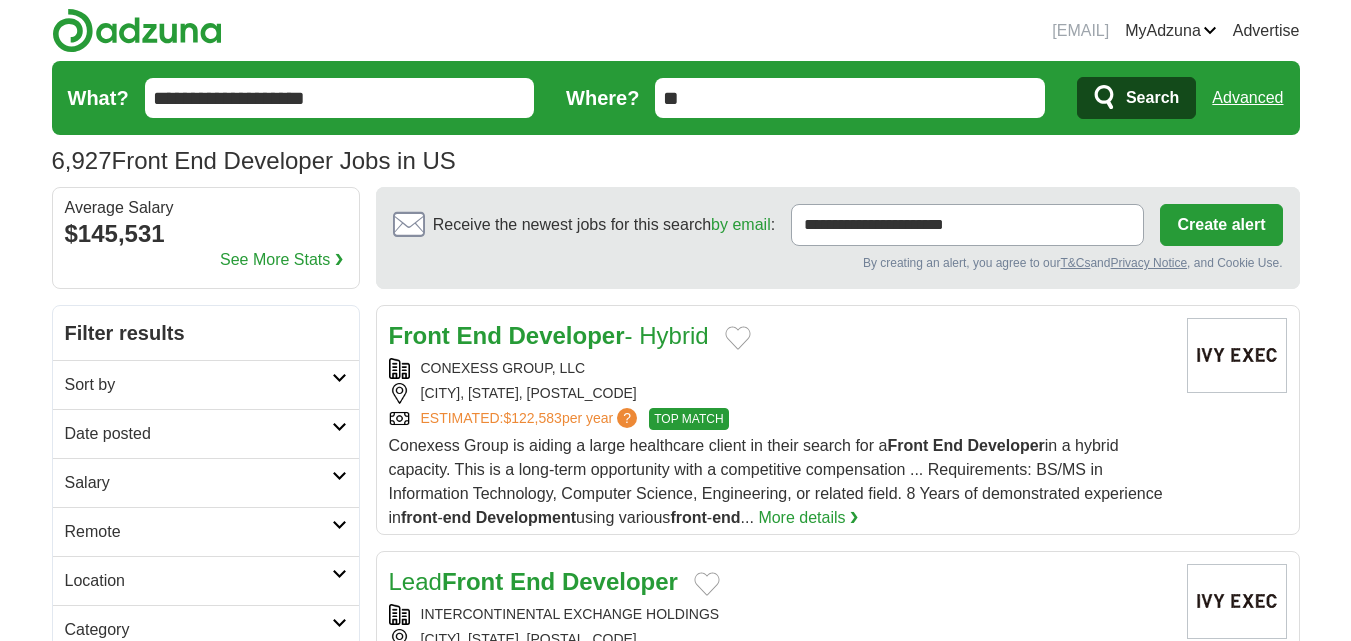 scroll, scrollTop: 0, scrollLeft: 0, axis: both 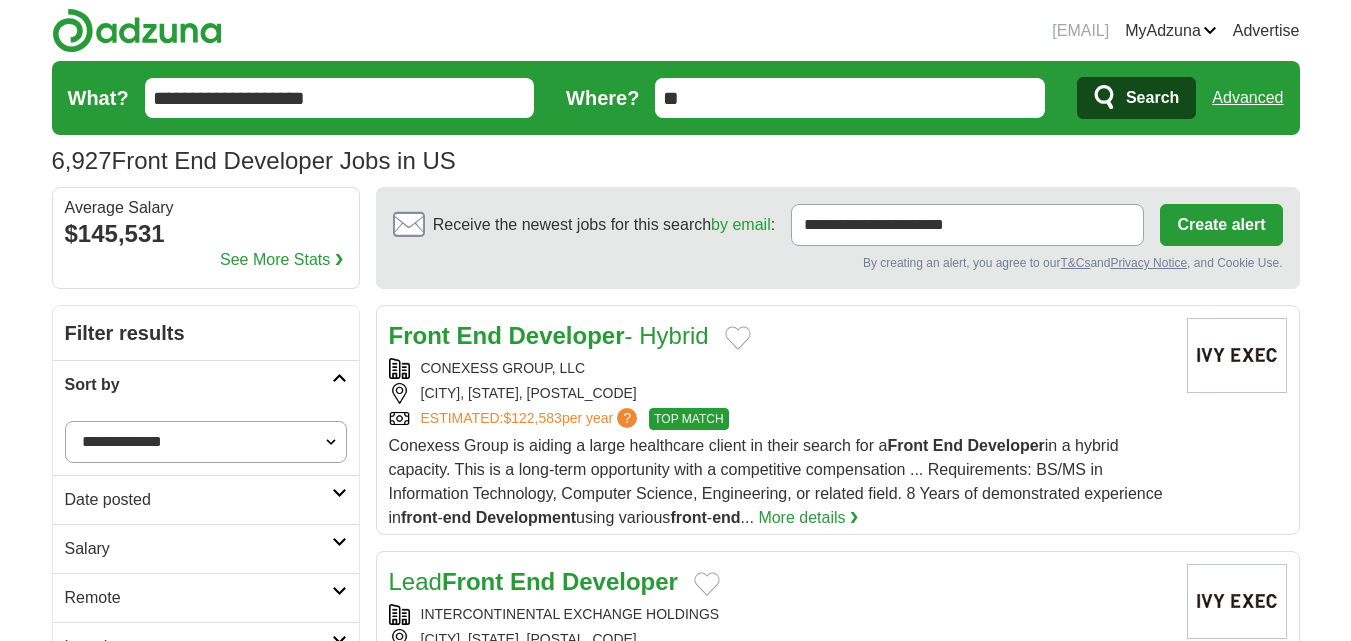 click on "Date posted" at bounding box center (198, 500) 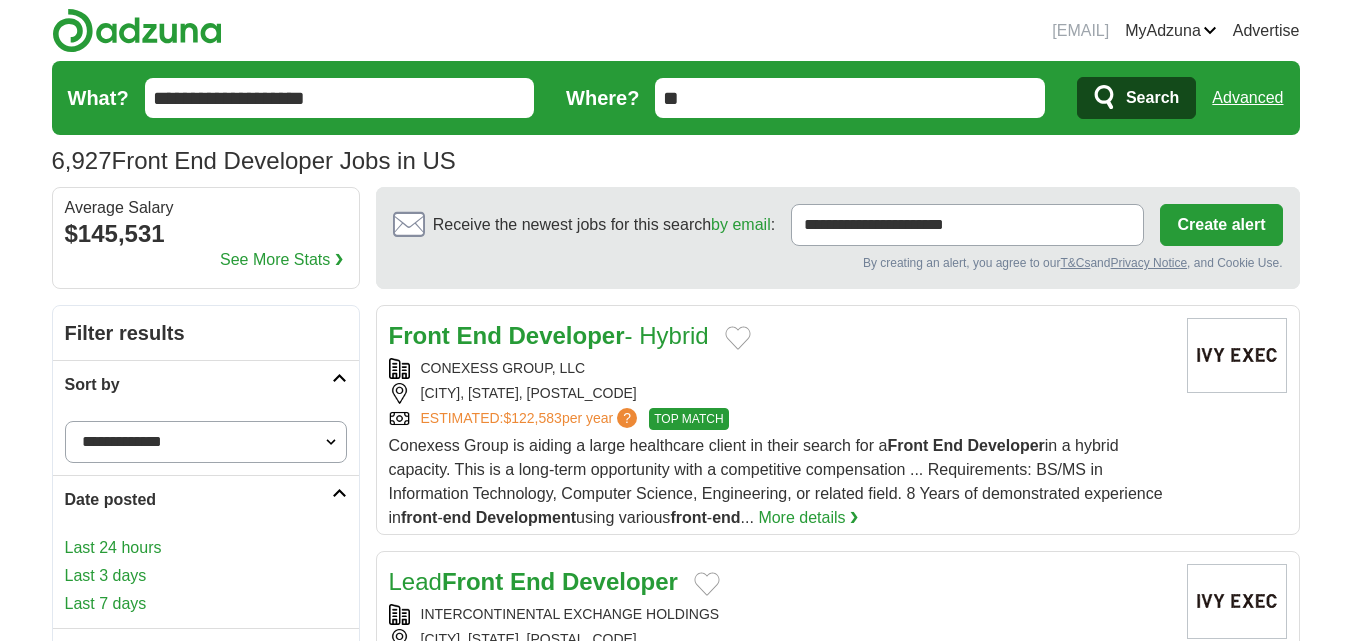 click on "Last 24 hours" at bounding box center (206, 548) 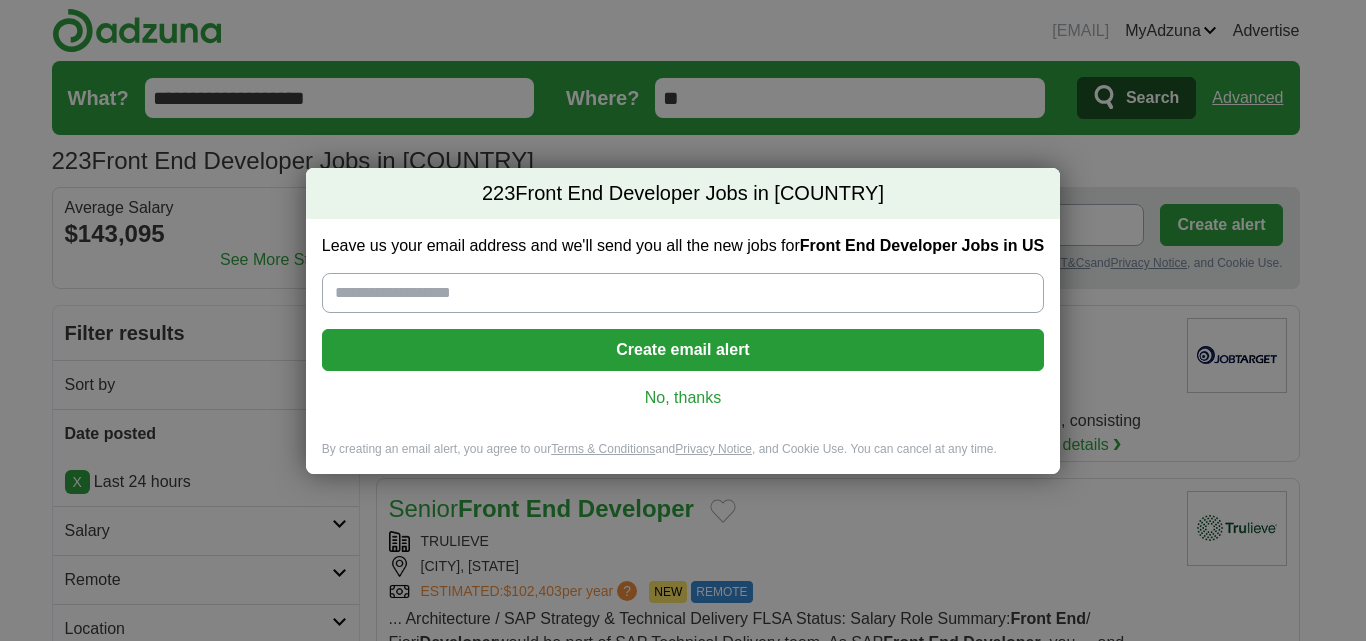 scroll, scrollTop: 0, scrollLeft: 0, axis: both 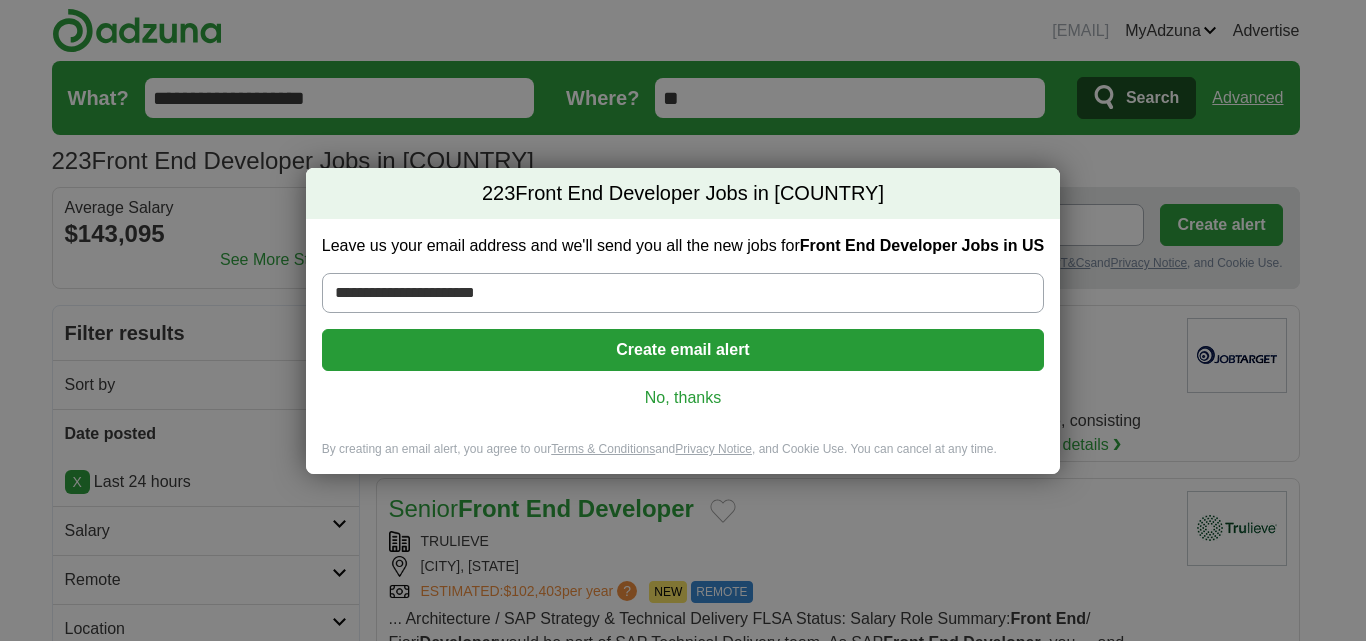 click on "Create email alert" at bounding box center (683, 350) 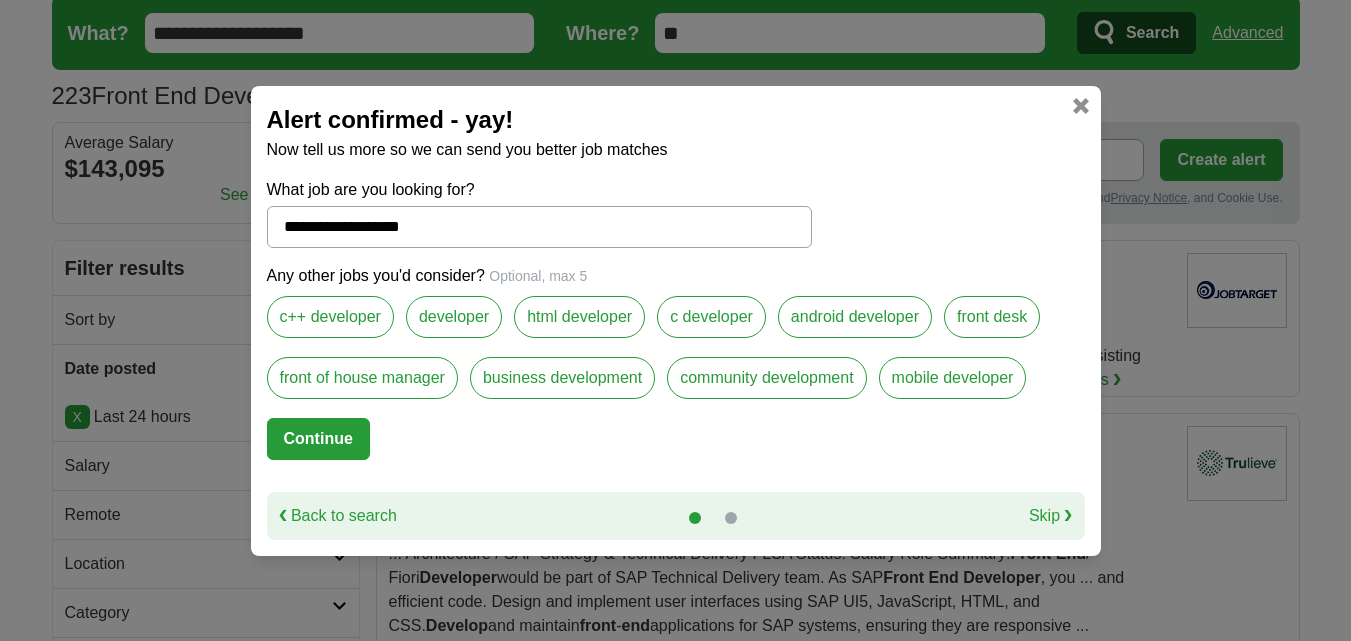 scroll, scrollTop: 100, scrollLeft: 0, axis: vertical 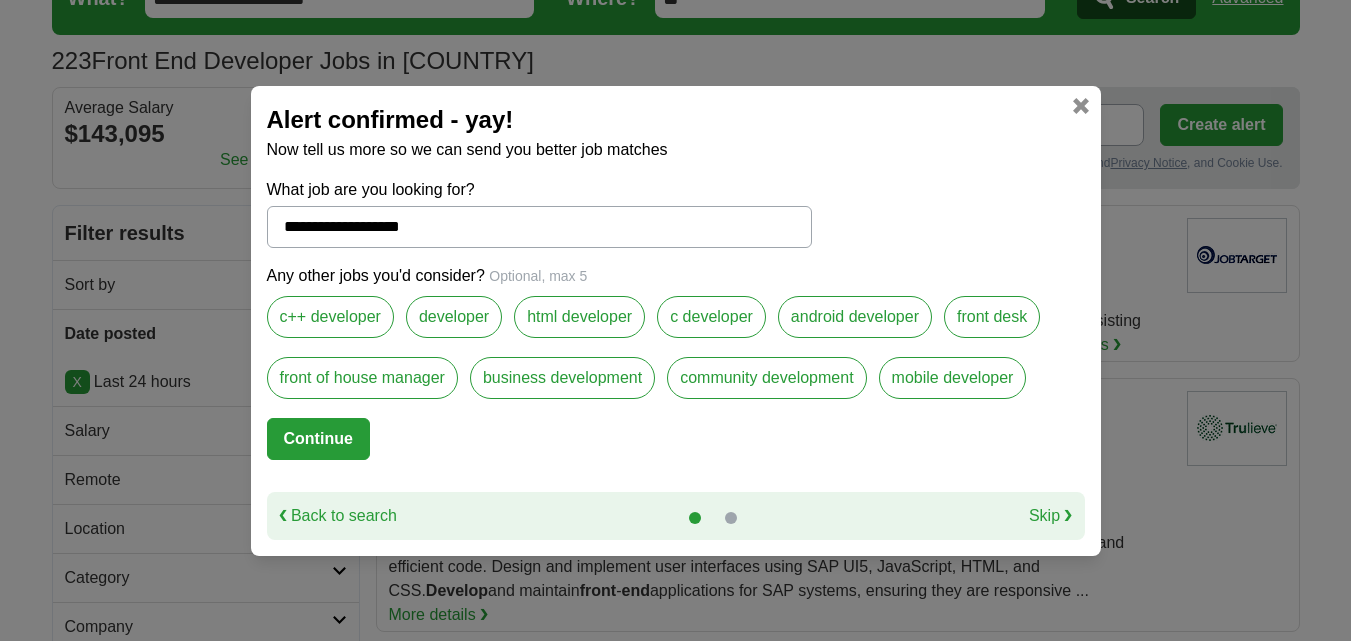 click on "Continue" at bounding box center [318, 439] 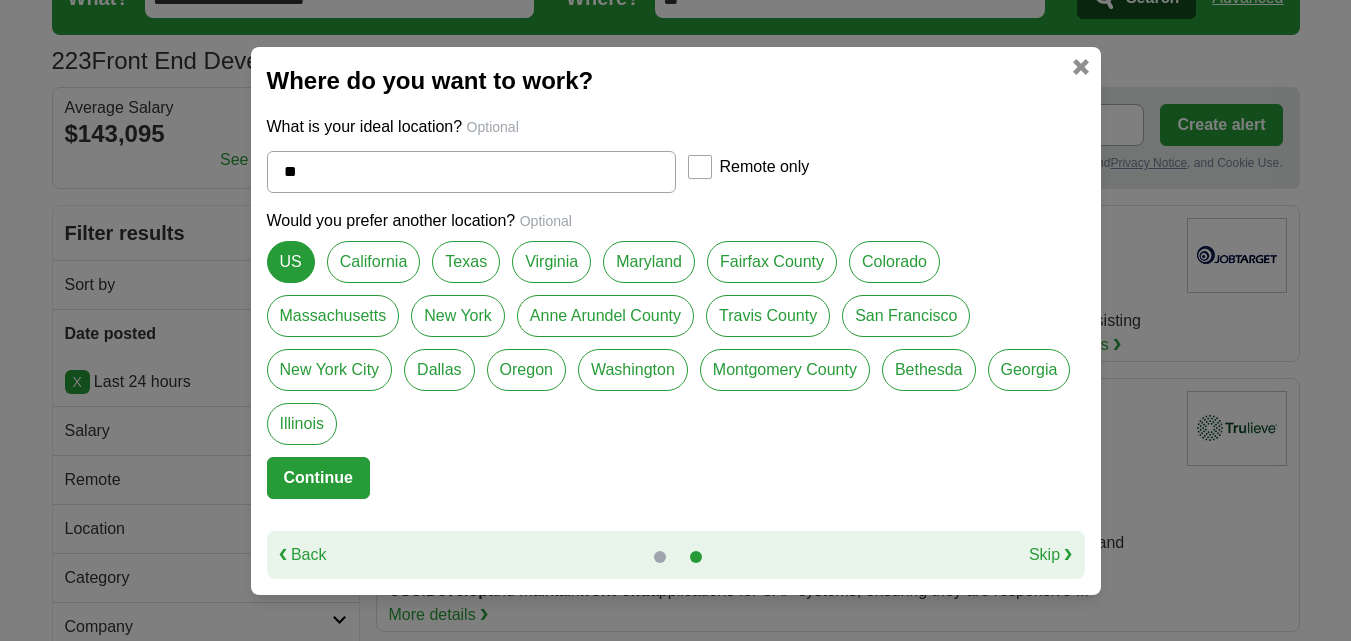 click on "Skip ❯" at bounding box center (1051, 555) 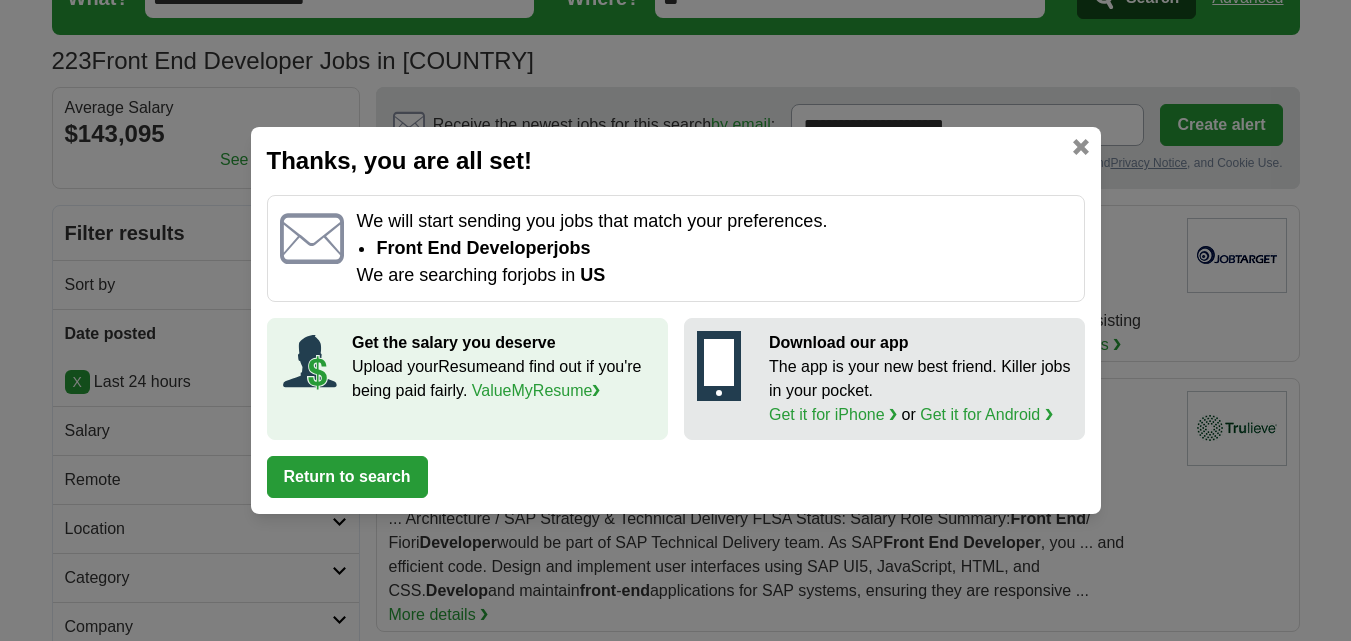 click at bounding box center (1081, 147) 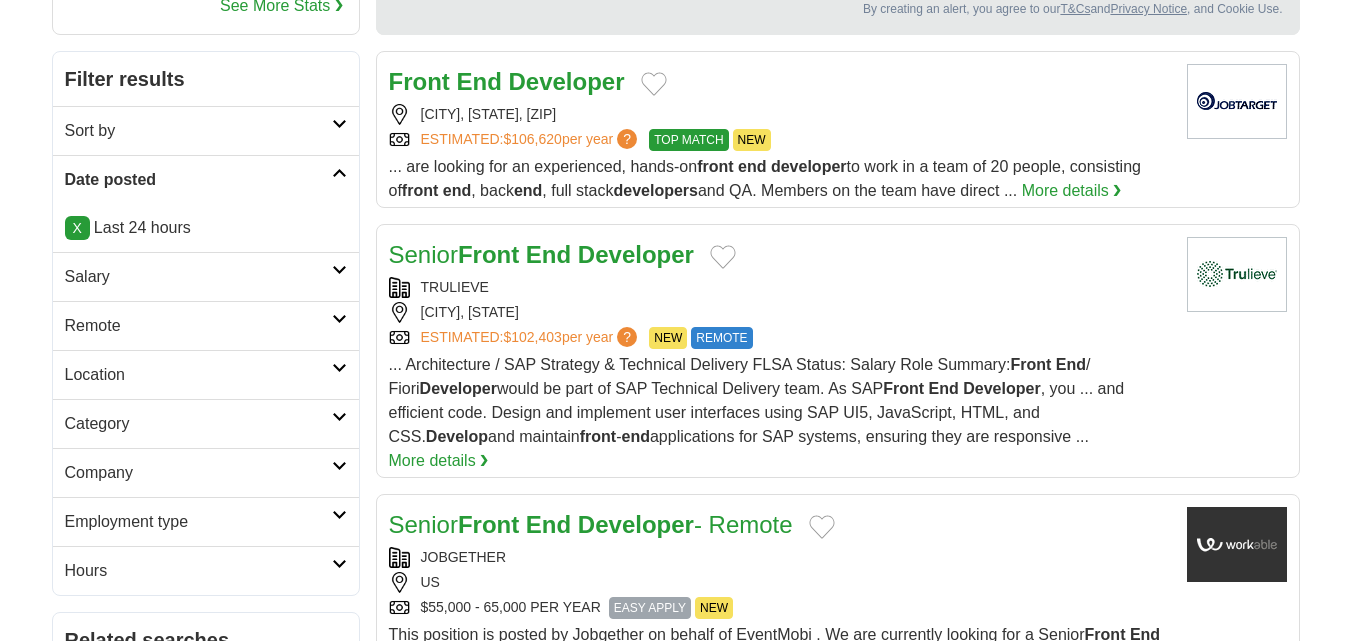 scroll, scrollTop: 300, scrollLeft: 0, axis: vertical 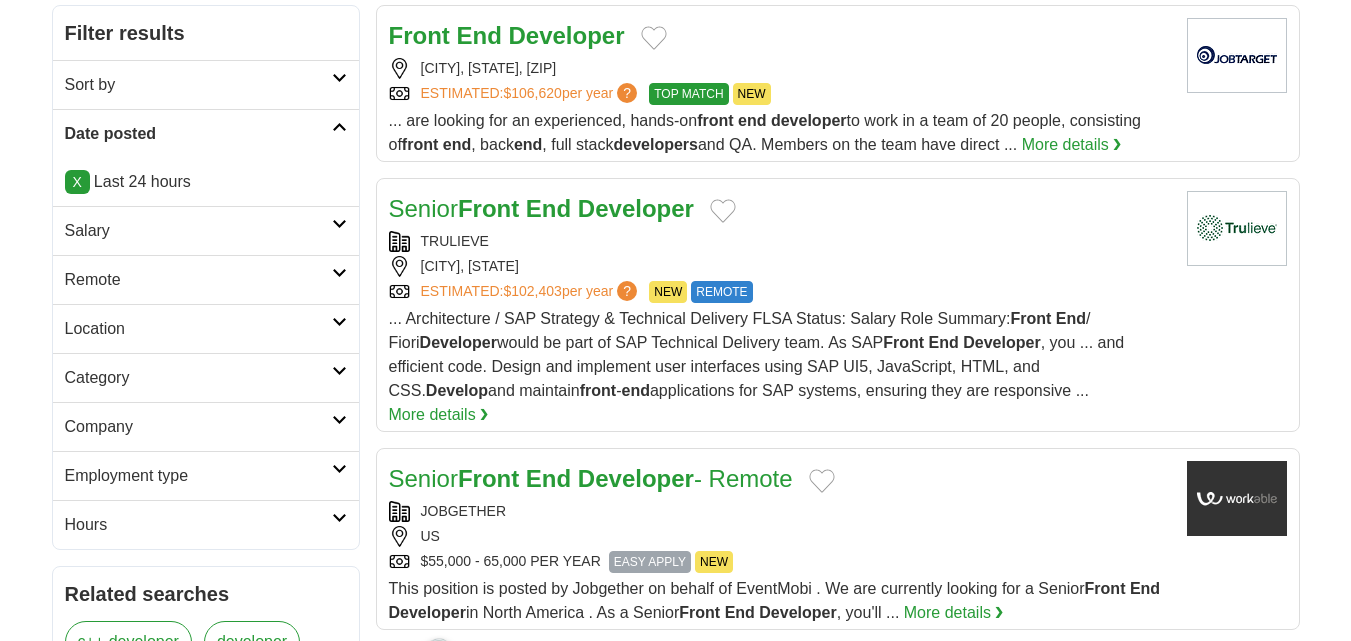 click at bounding box center [339, 469] 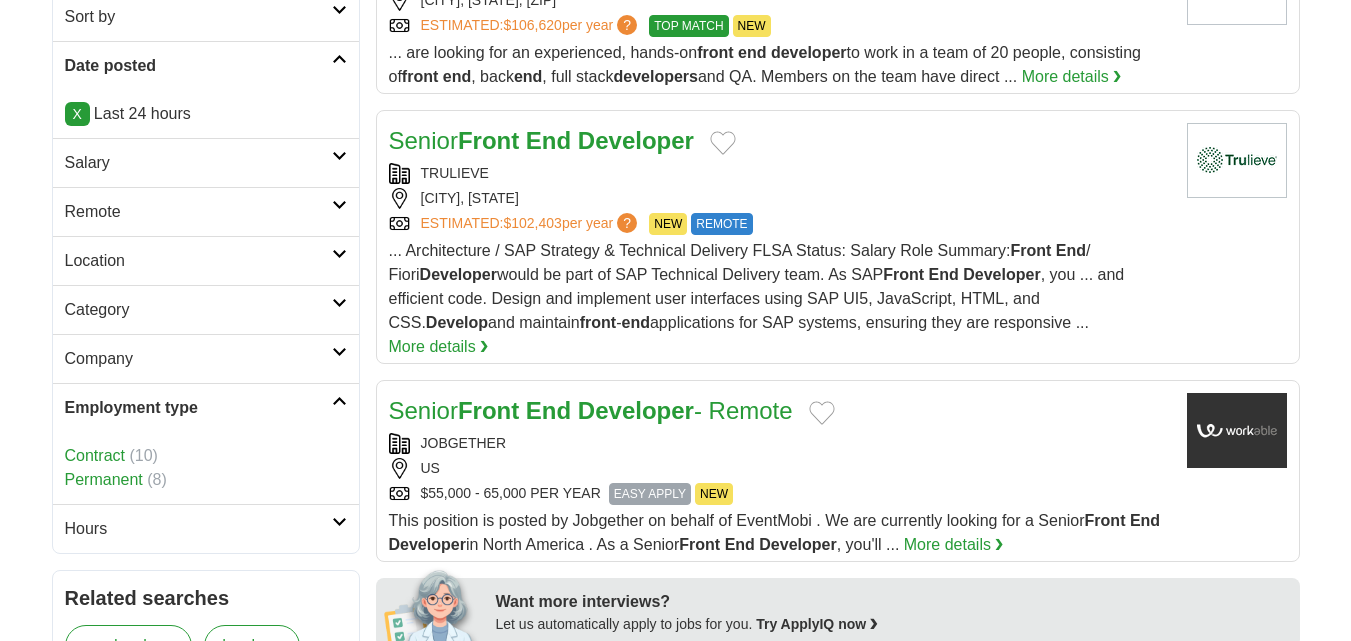 scroll, scrollTop: 400, scrollLeft: 0, axis: vertical 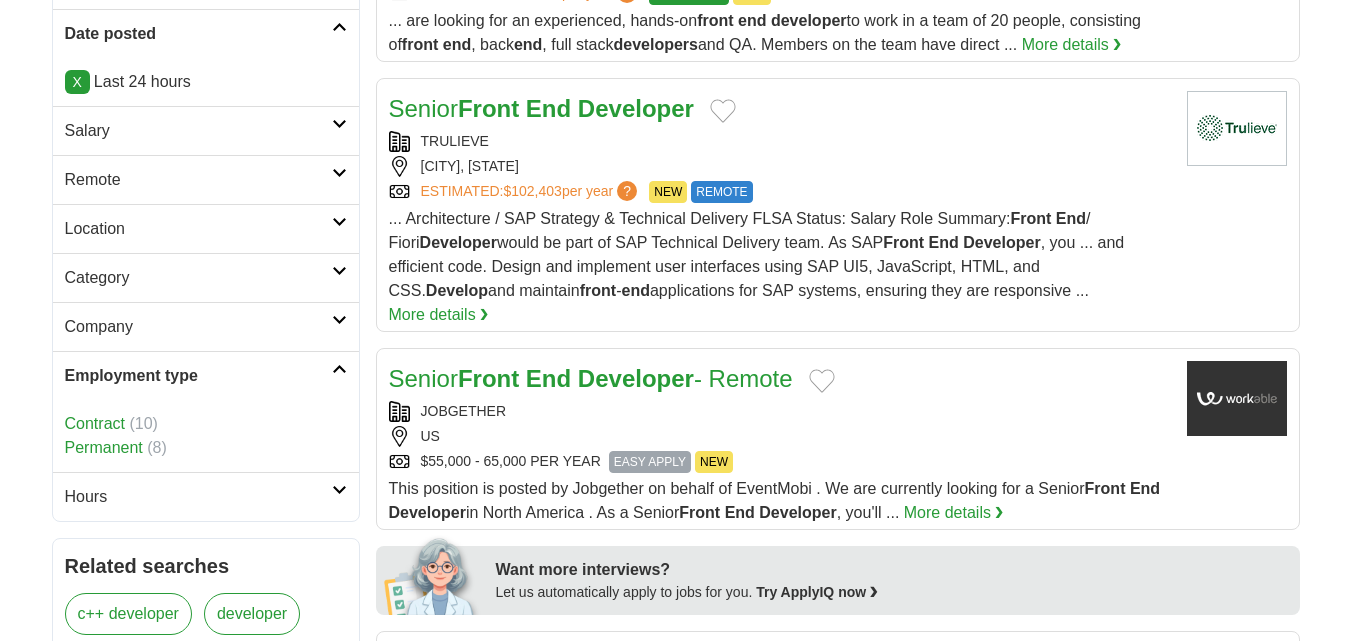 click on "Contract" at bounding box center (95, 423) 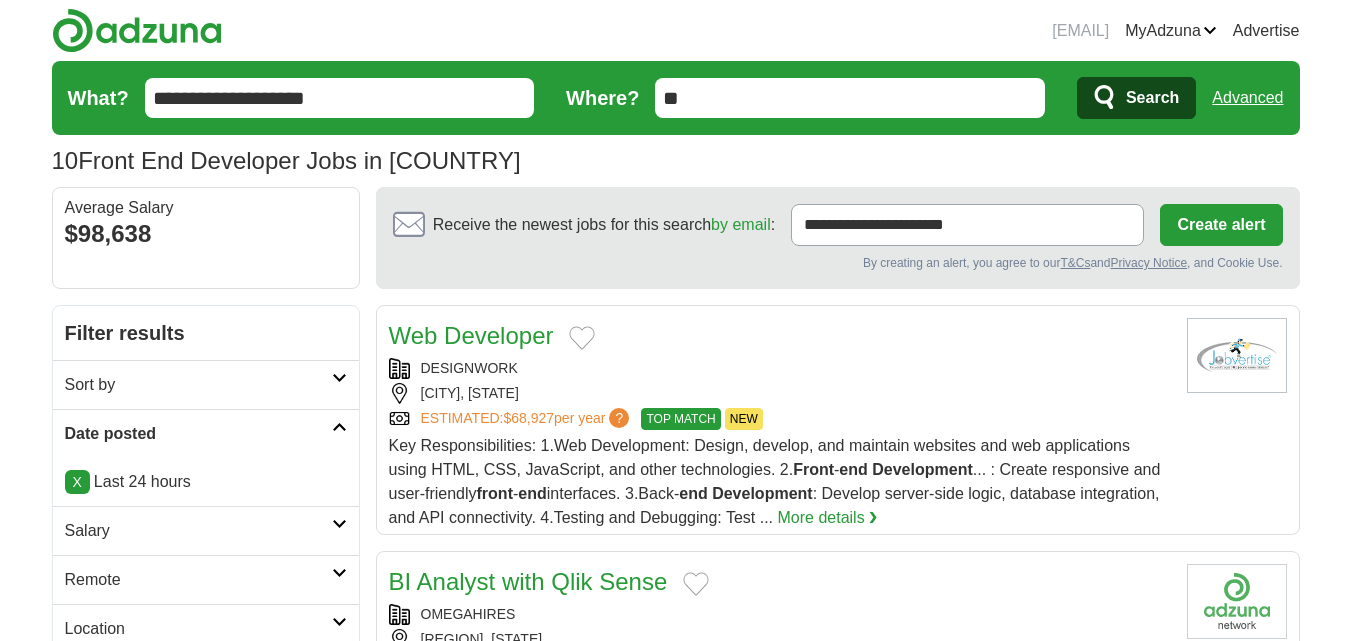 scroll, scrollTop: 200, scrollLeft: 0, axis: vertical 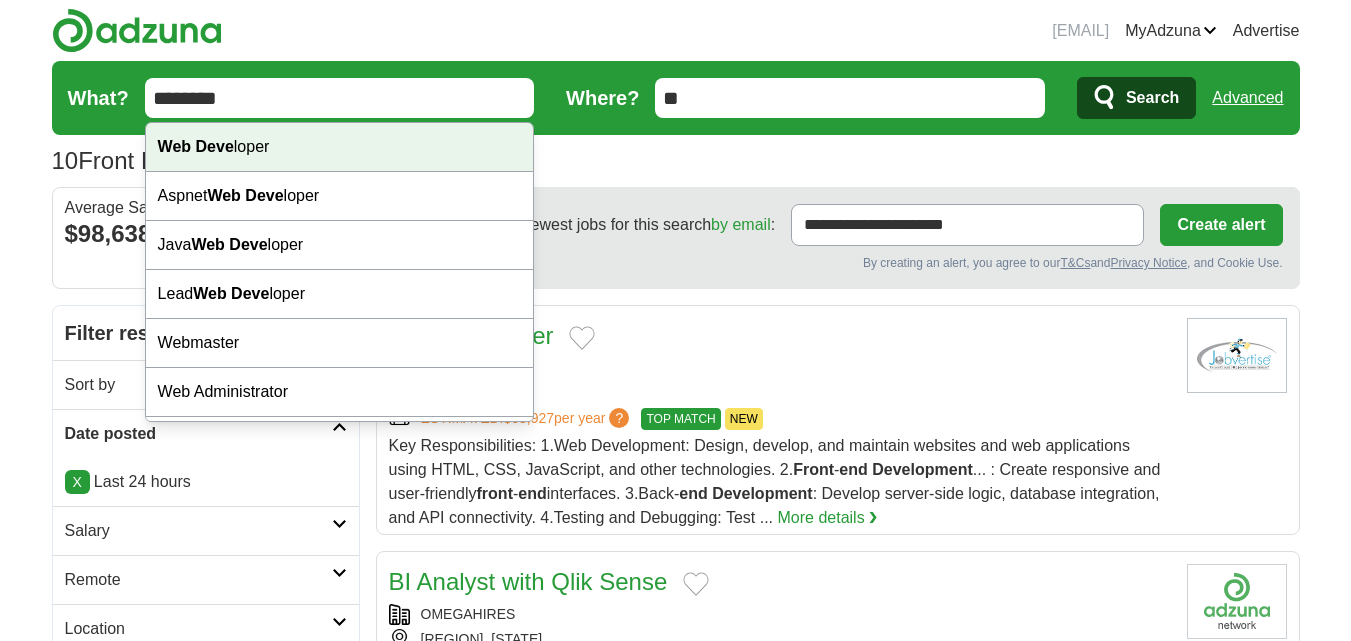 click on "Web Deve" at bounding box center (196, 146) 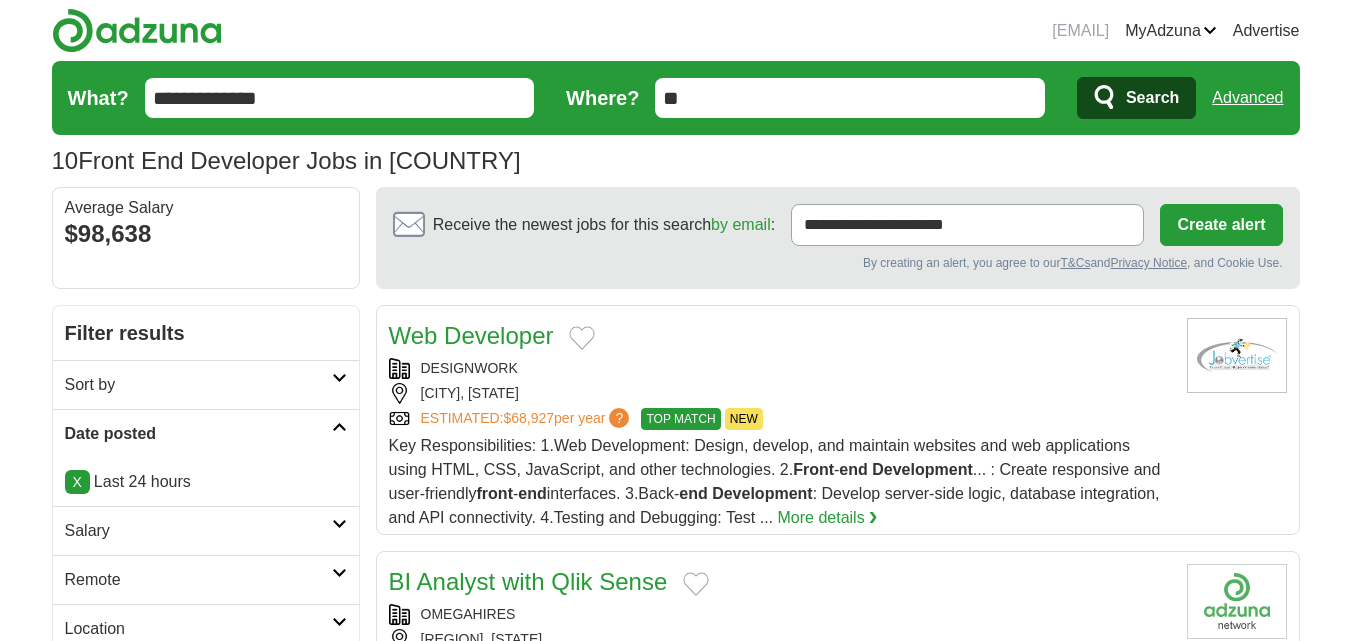 click 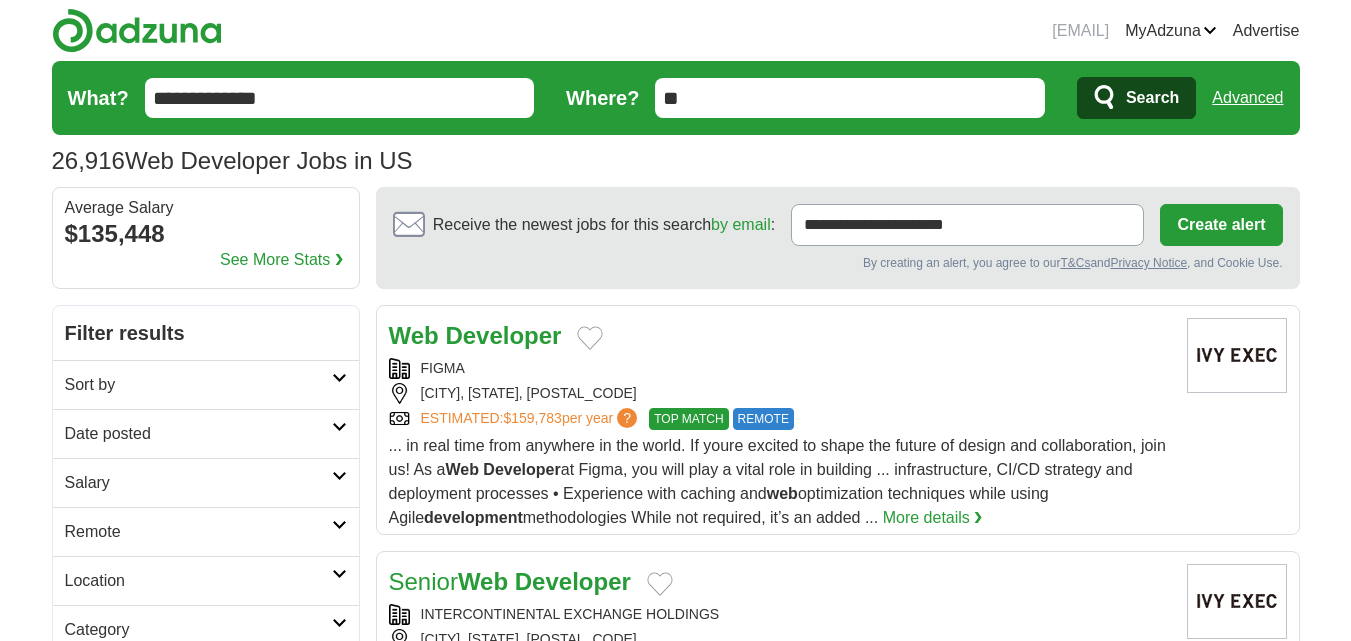 click on "Sort by" at bounding box center (198, 385) 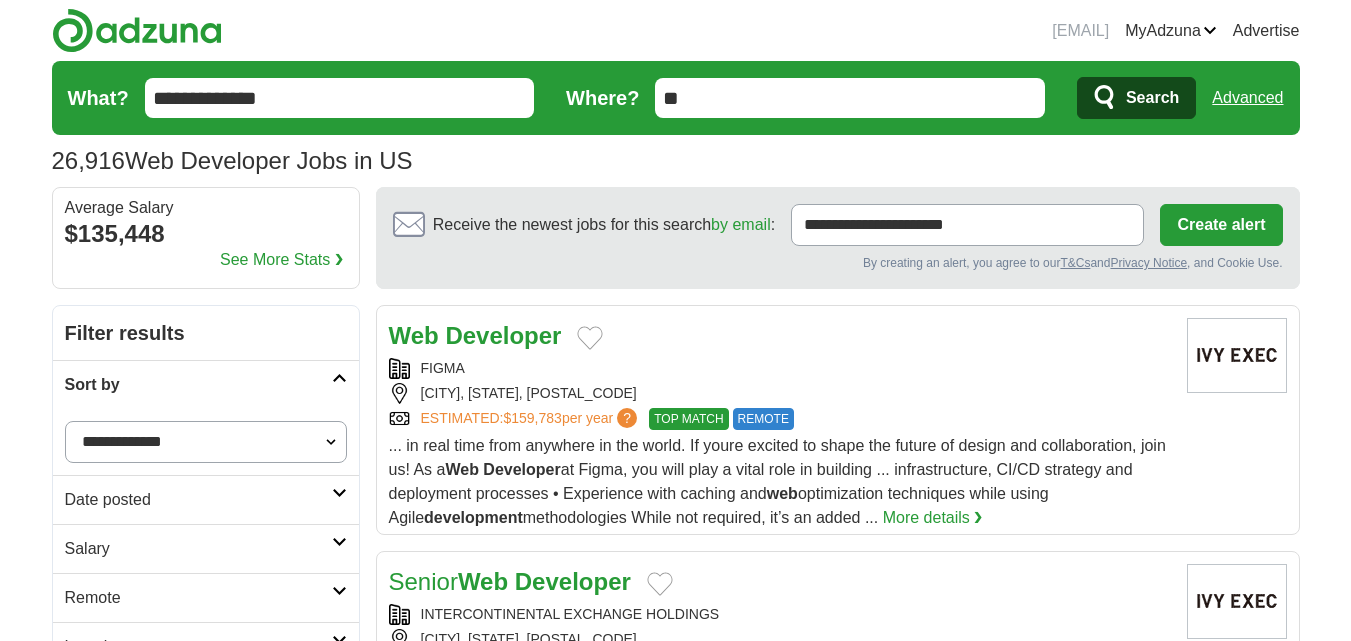 scroll, scrollTop: 0, scrollLeft: 0, axis: both 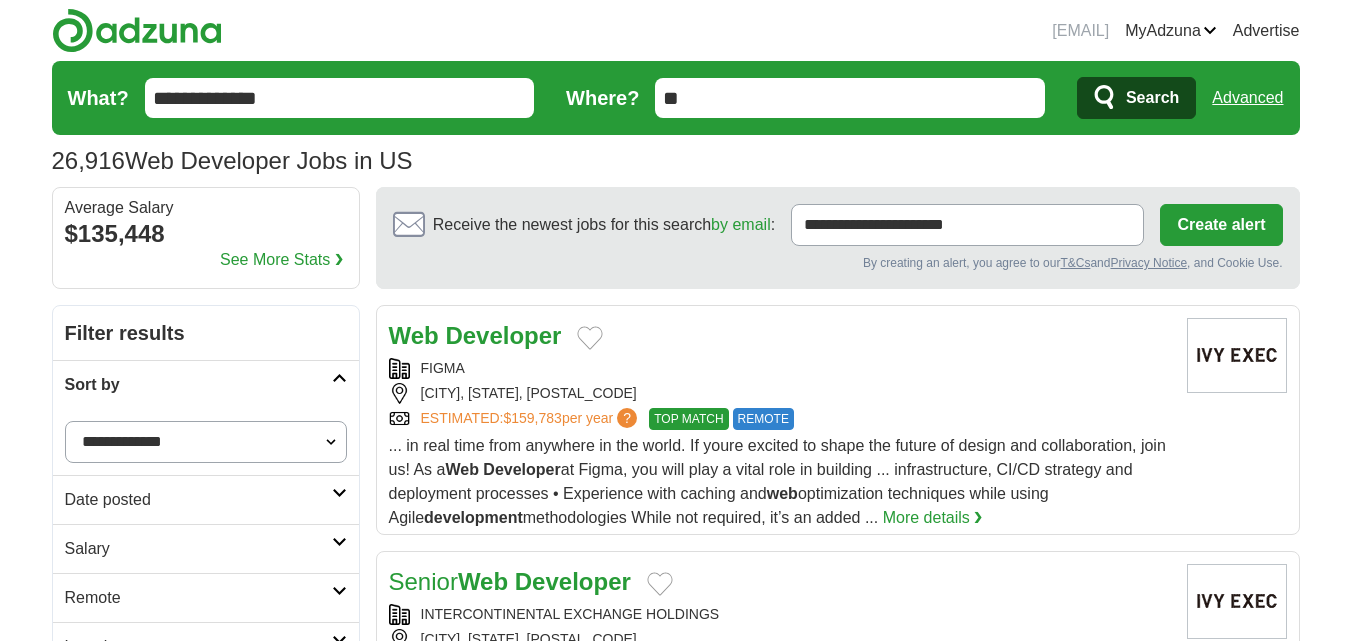 click on "Date posted" at bounding box center [198, 500] 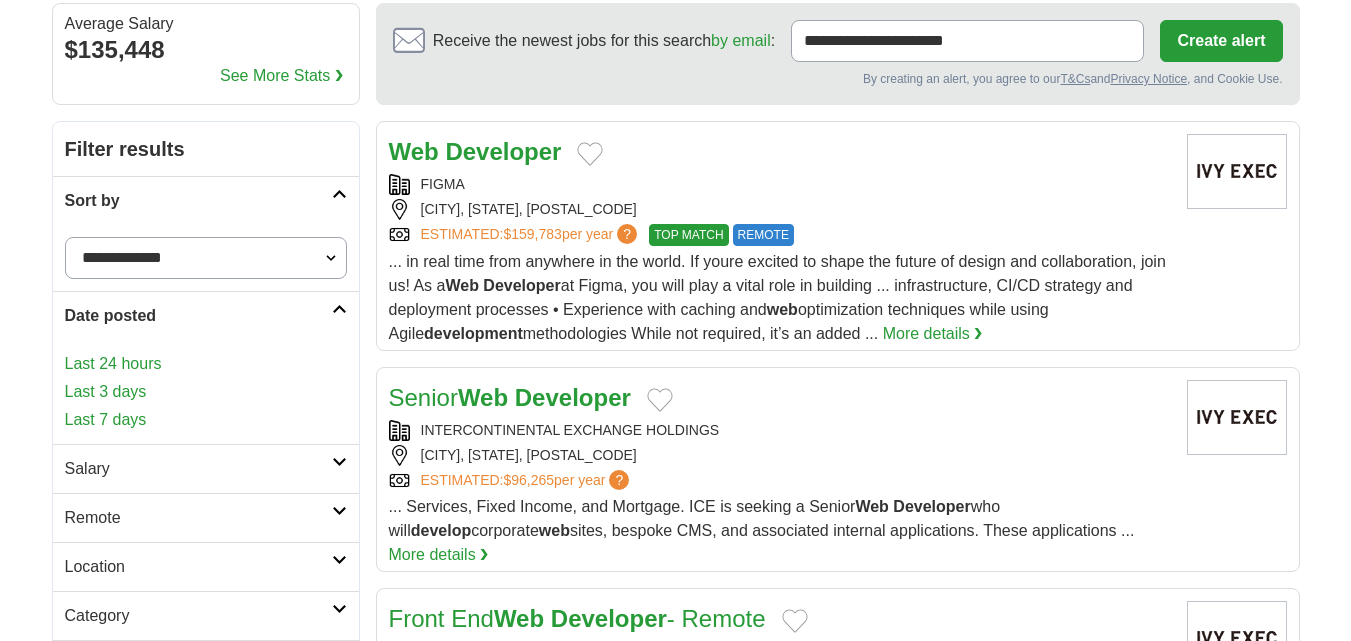 scroll, scrollTop: 200, scrollLeft: 0, axis: vertical 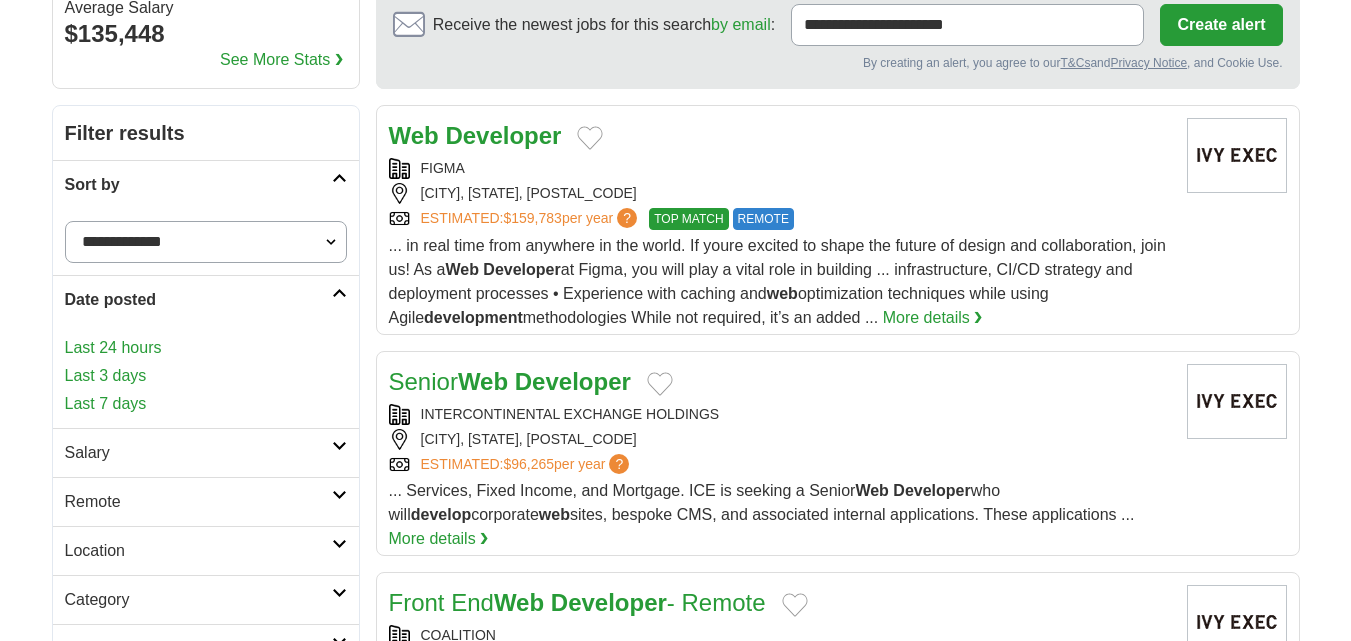 click on "Last 24 hours" at bounding box center (206, 348) 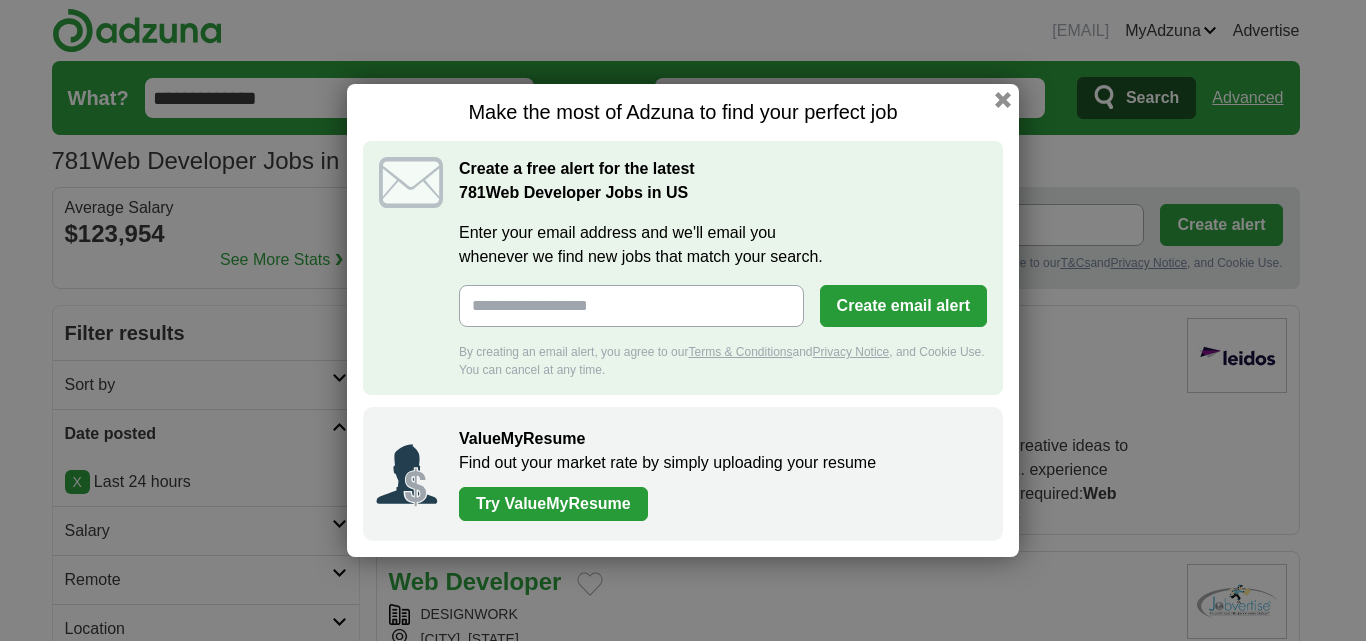 scroll, scrollTop: 0, scrollLeft: 0, axis: both 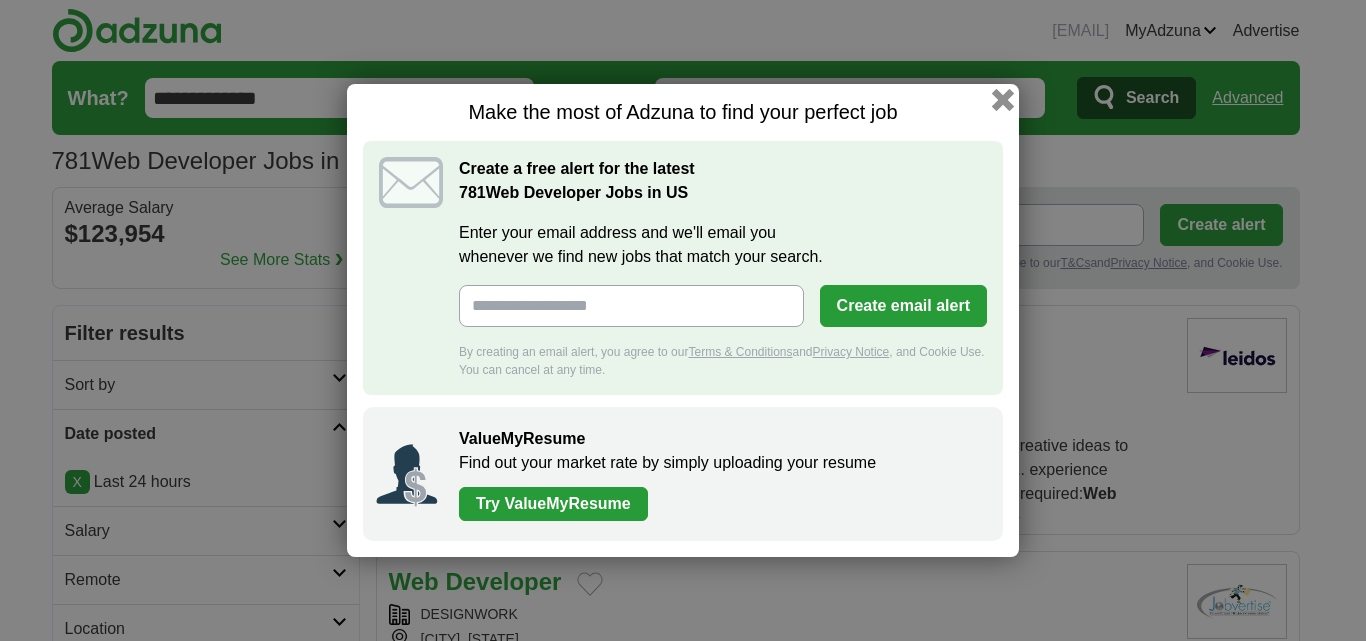 click at bounding box center [1003, 100] 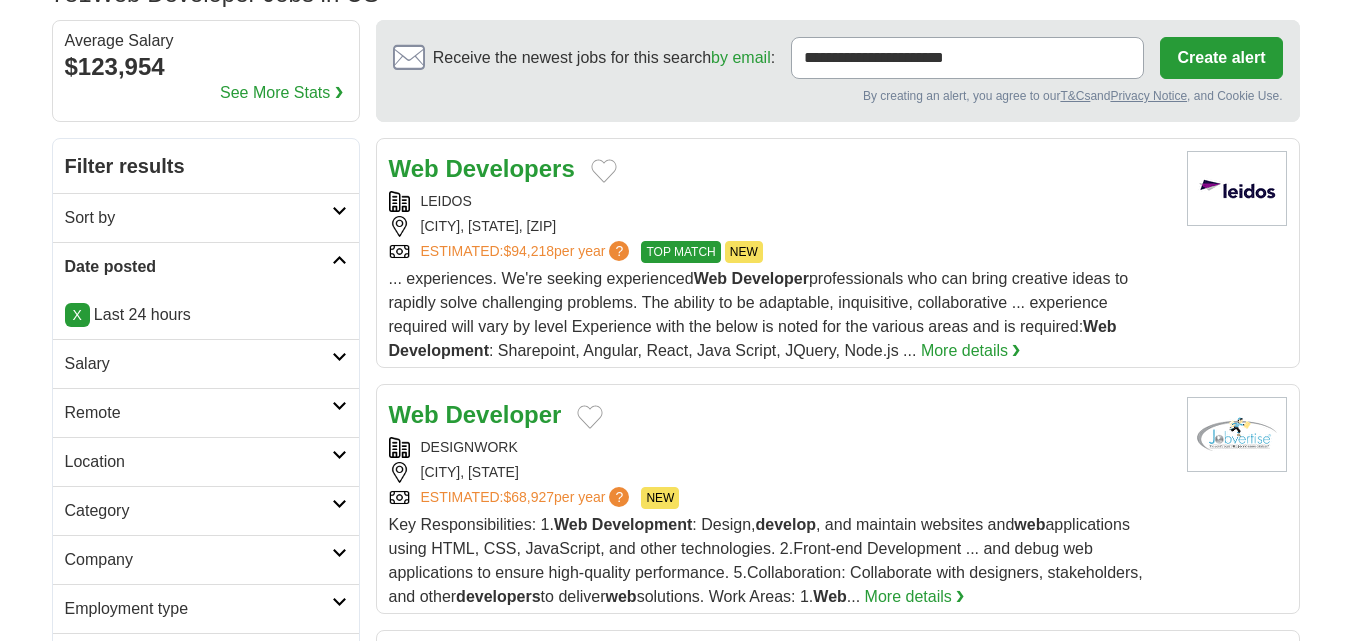 scroll, scrollTop: 300, scrollLeft: 0, axis: vertical 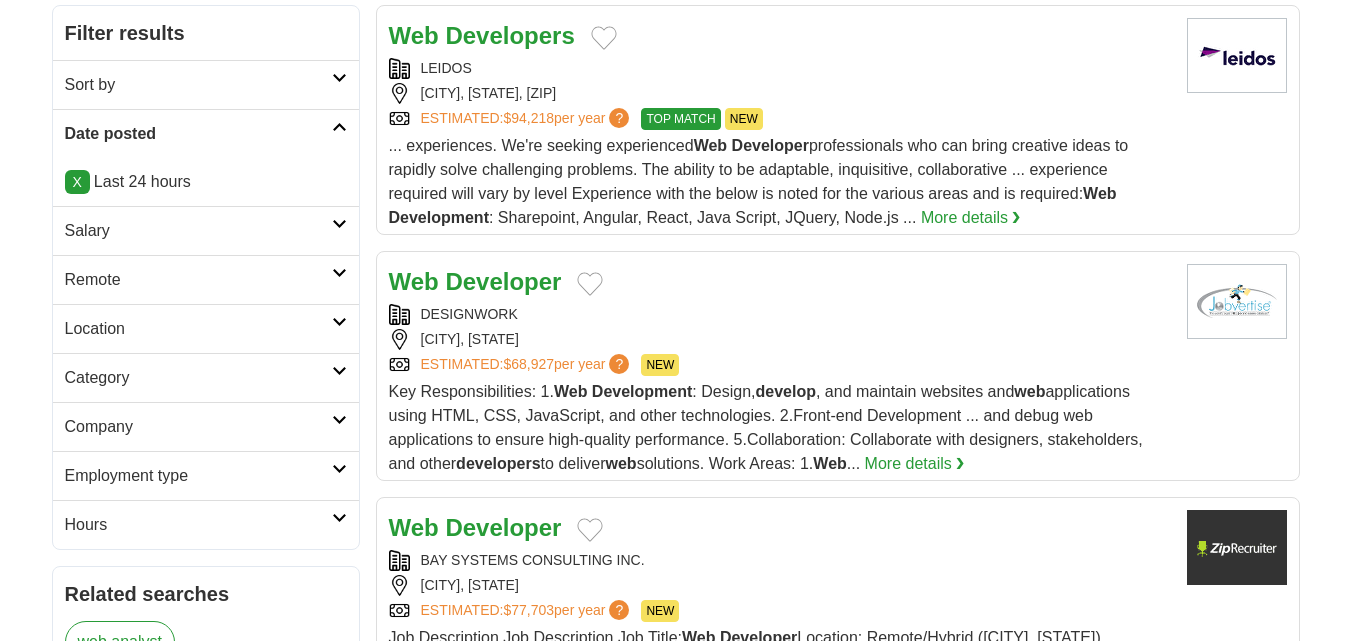 click on "Employment type" at bounding box center [198, 476] 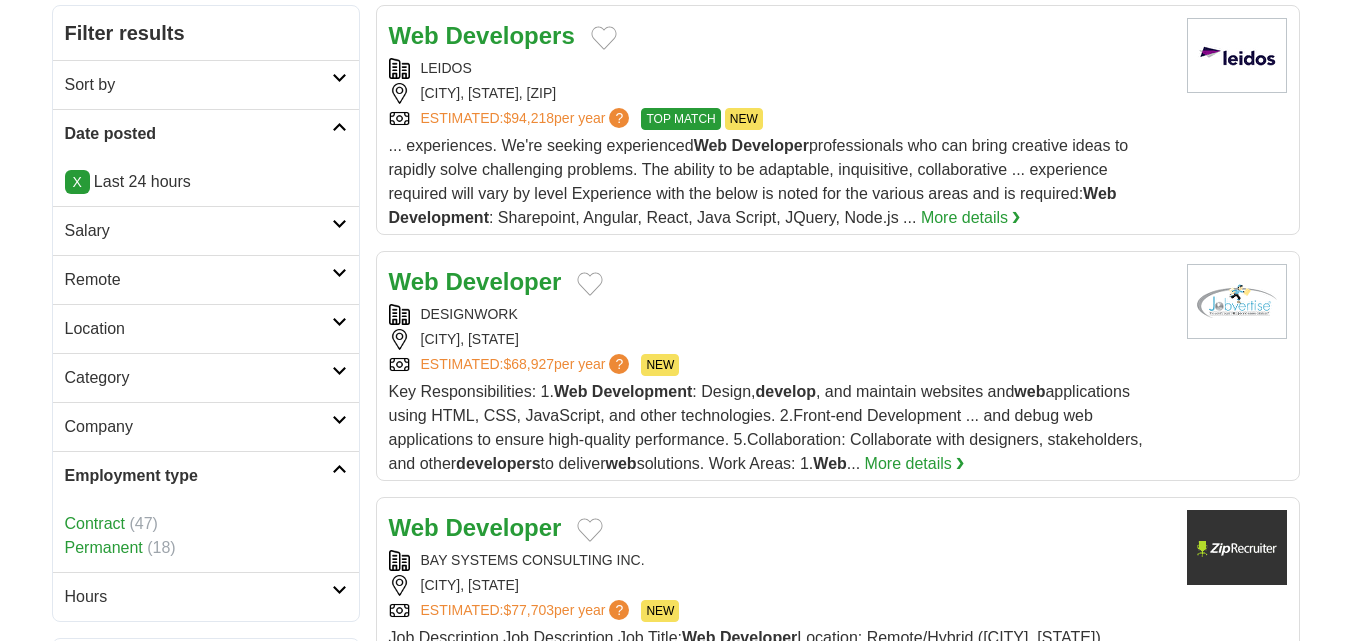 click on "Contract" at bounding box center (95, 523) 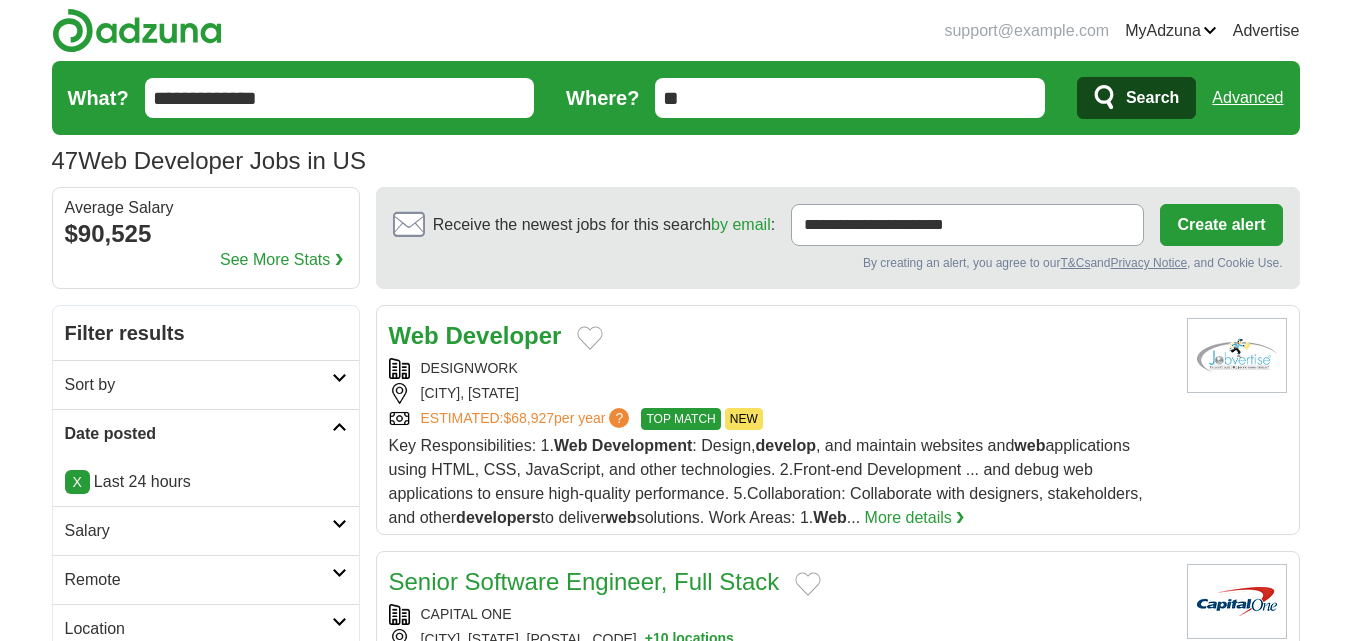 scroll, scrollTop: 0, scrollLeft: 0, axis: both 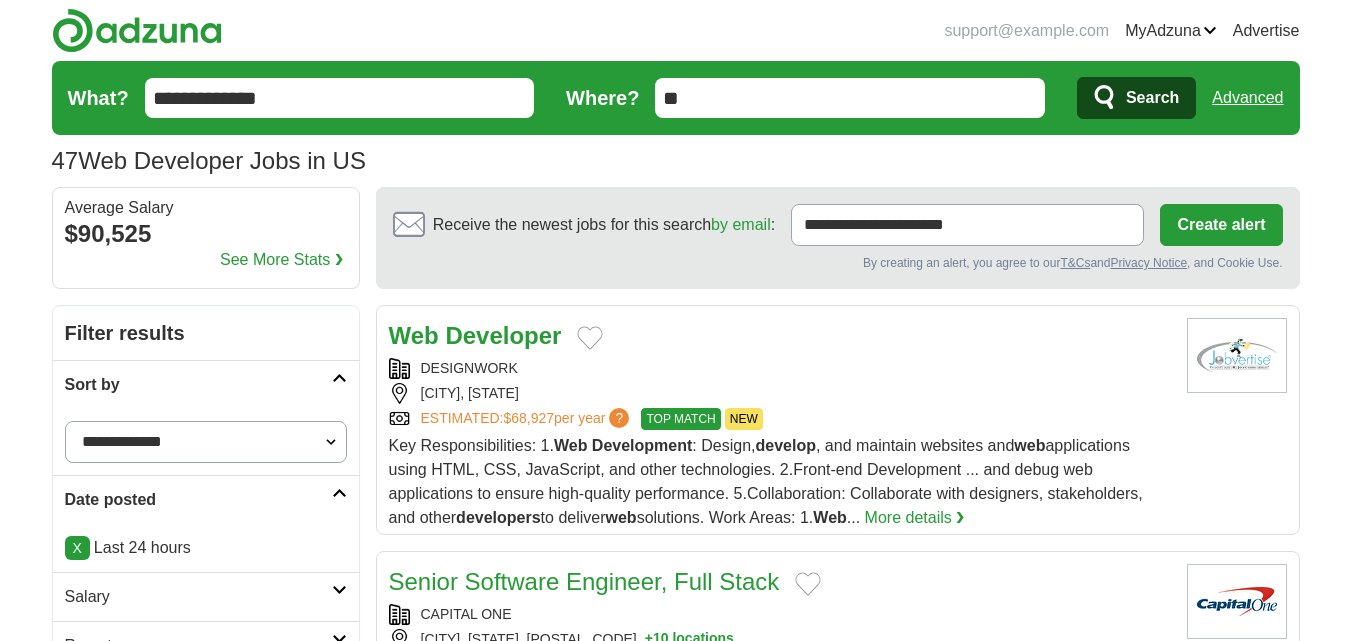 click on "**********" at bounding box center (206, 442) 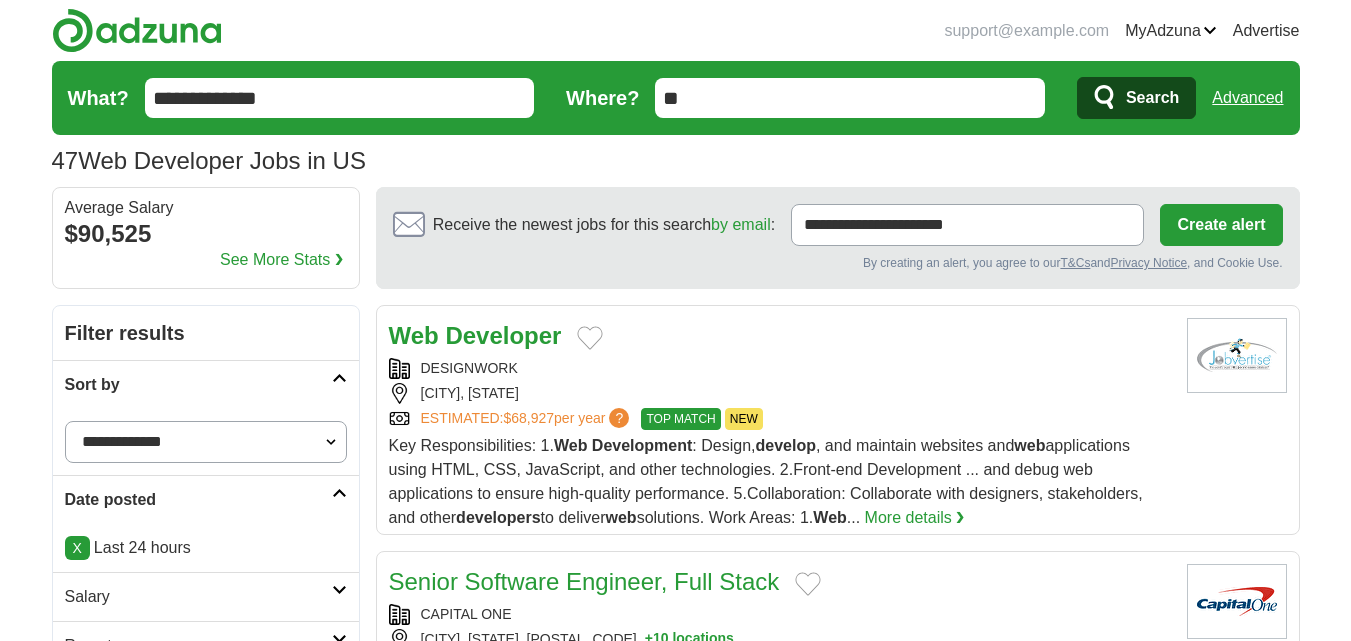 select on "**********" 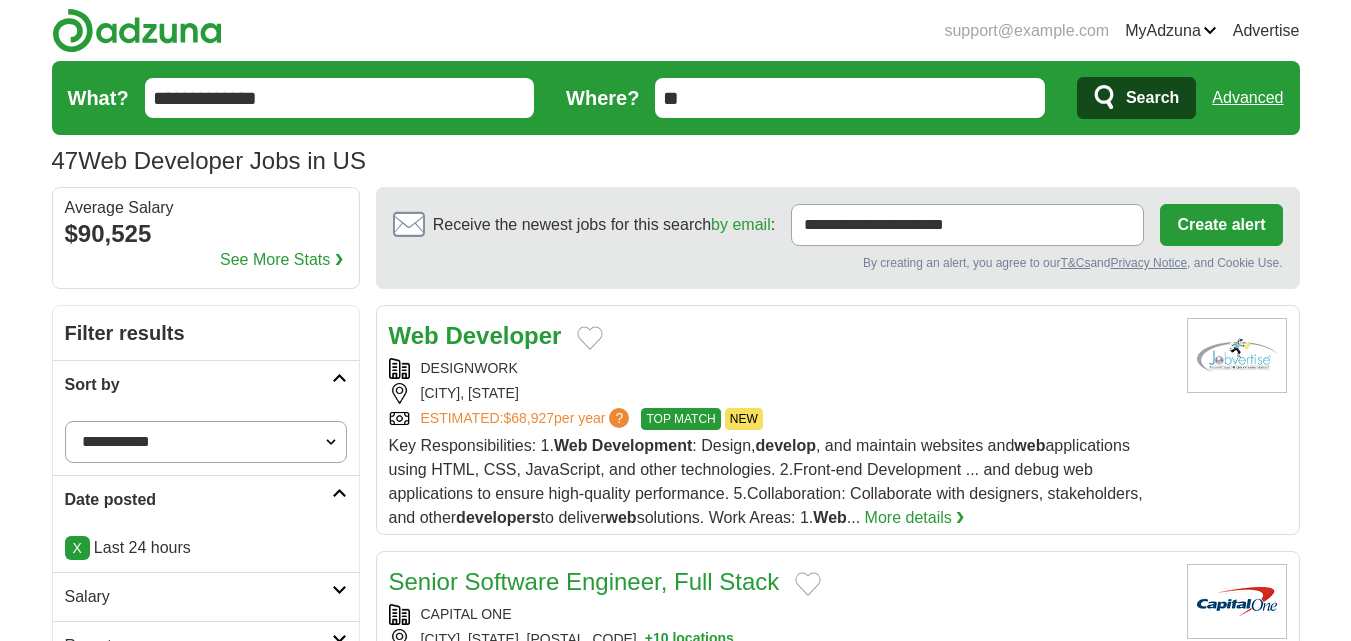 click on "**********" at bounding box center [206, 442] 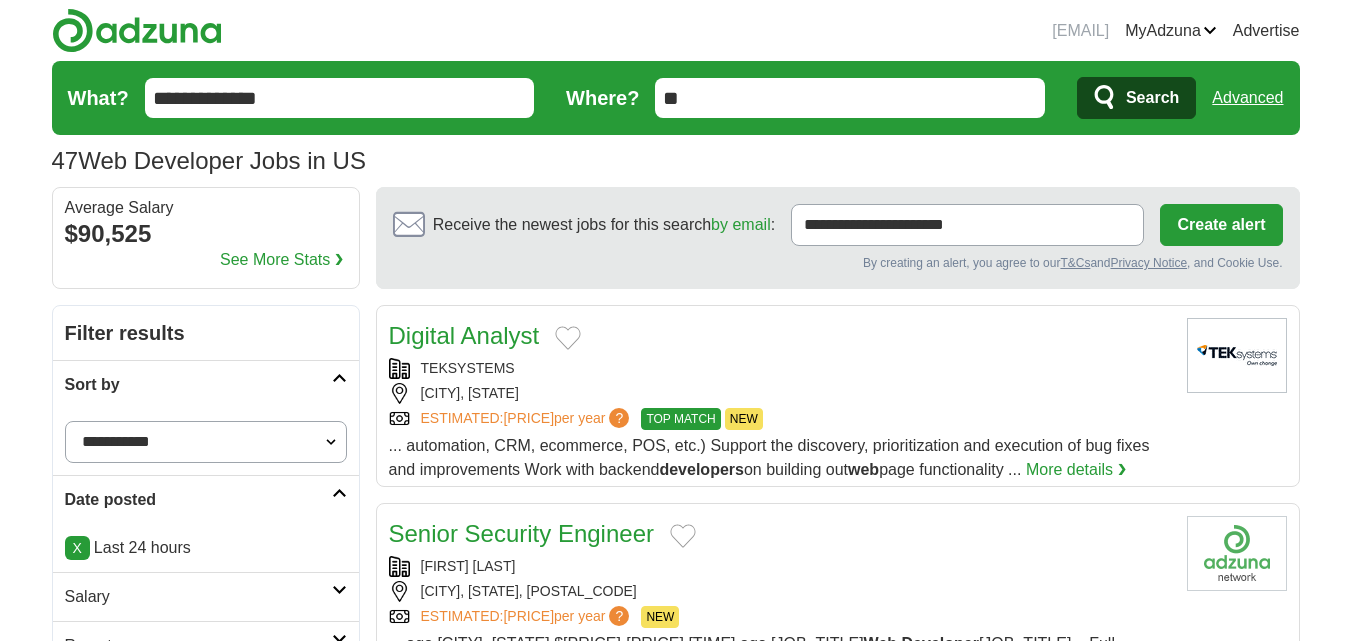 scroll, scrollTop: 300, scrollLeft: 0, axis: vertical 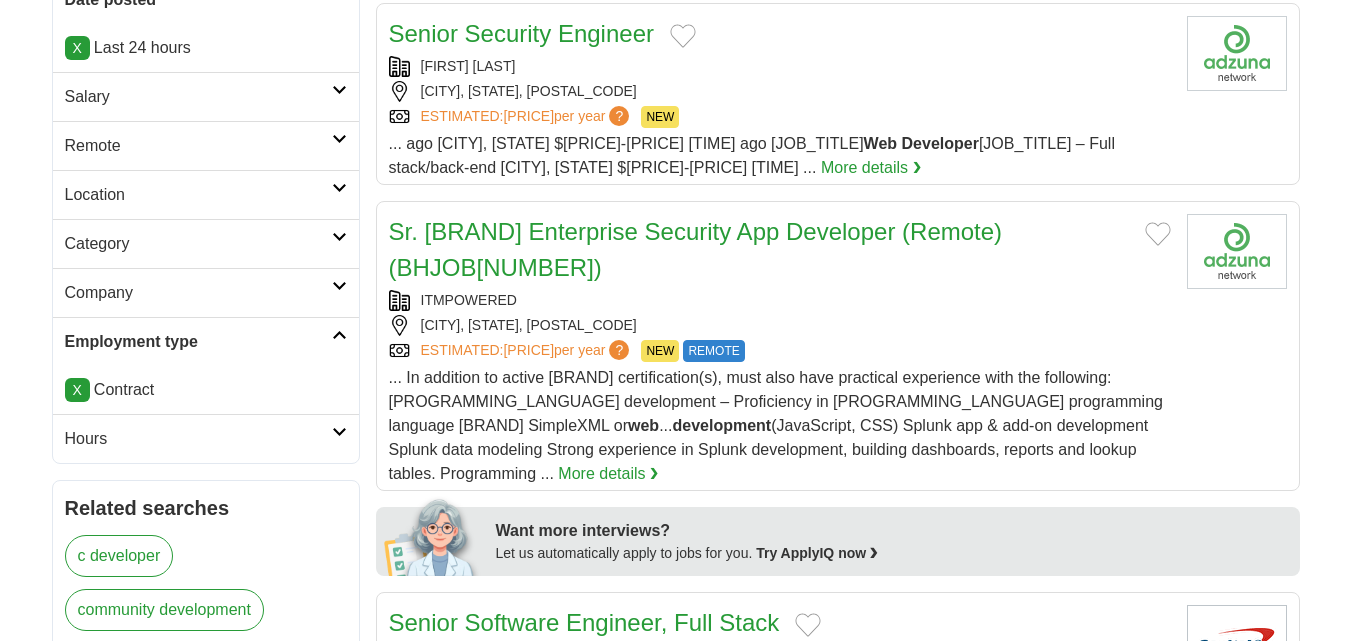 click at bounding box center [339, 335] 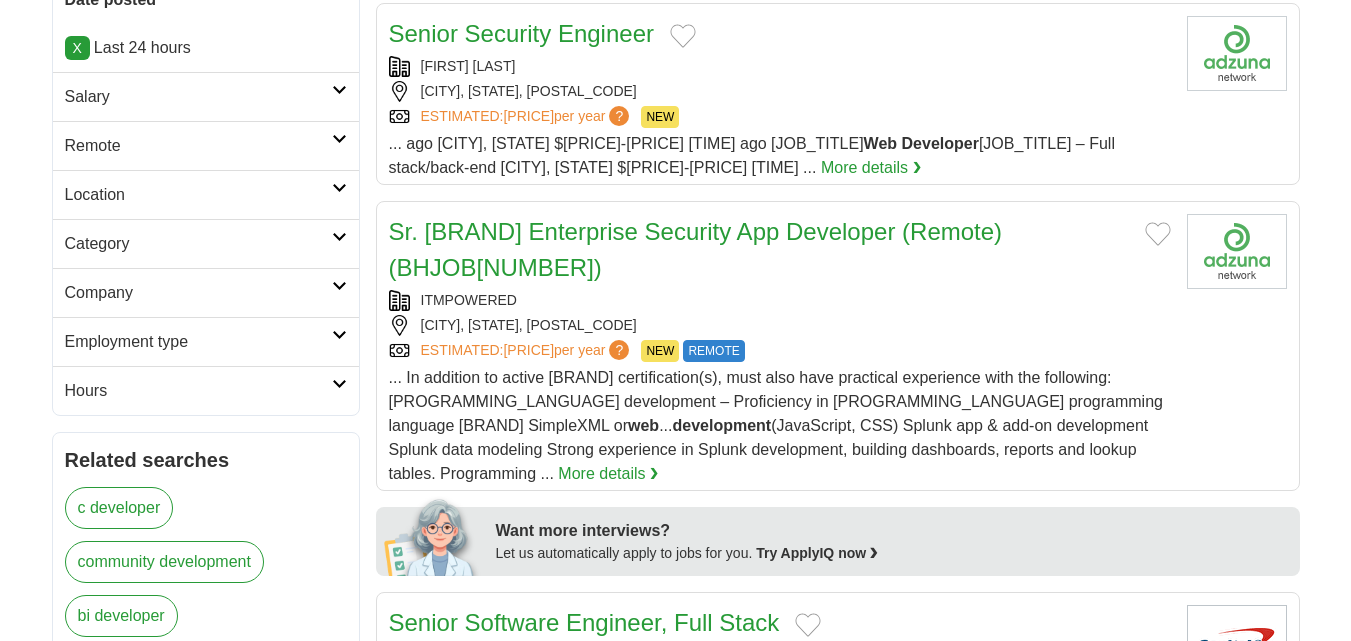 click at bounding box center [339, 335] 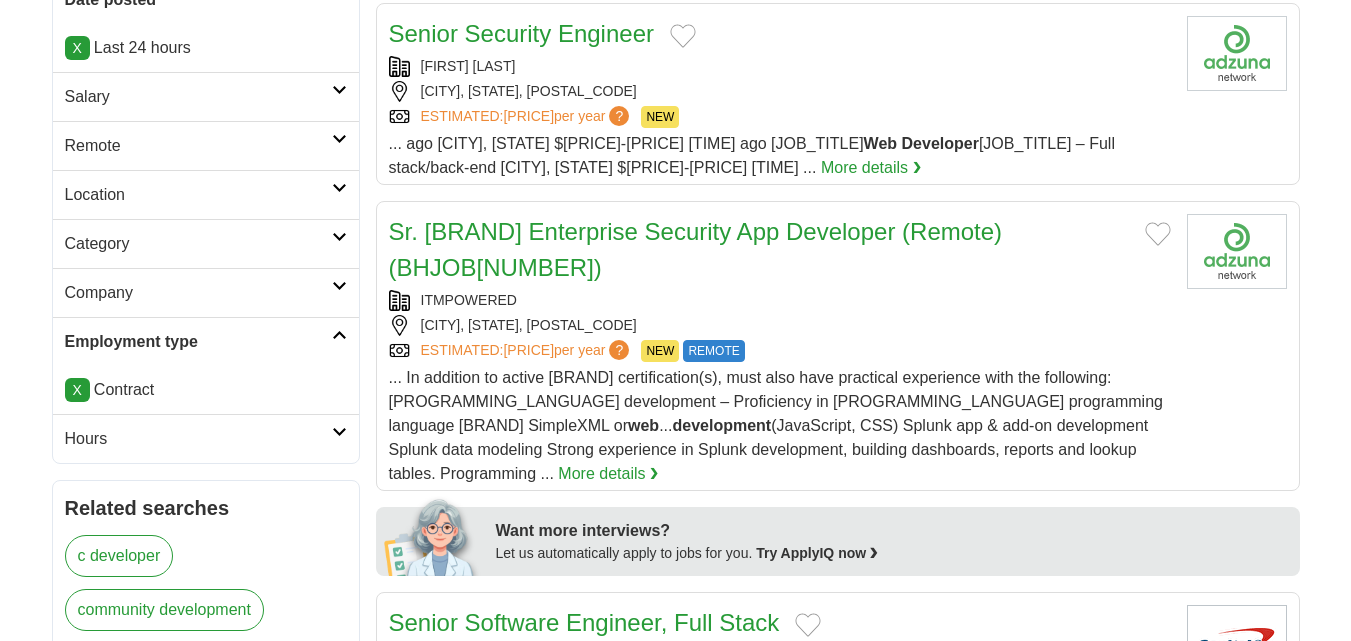 click on "X  Contract" at bounding box center (206, 390) 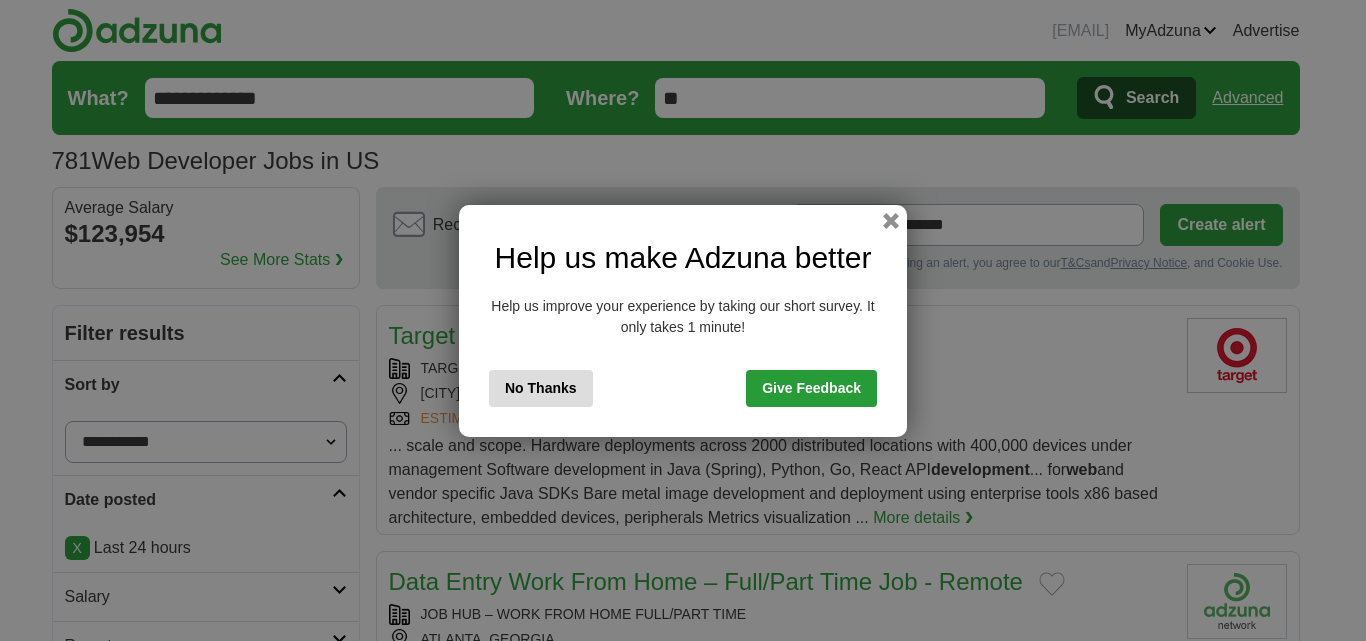 scroll, scrollTop: 0, scrollLeft: 0, axis: both 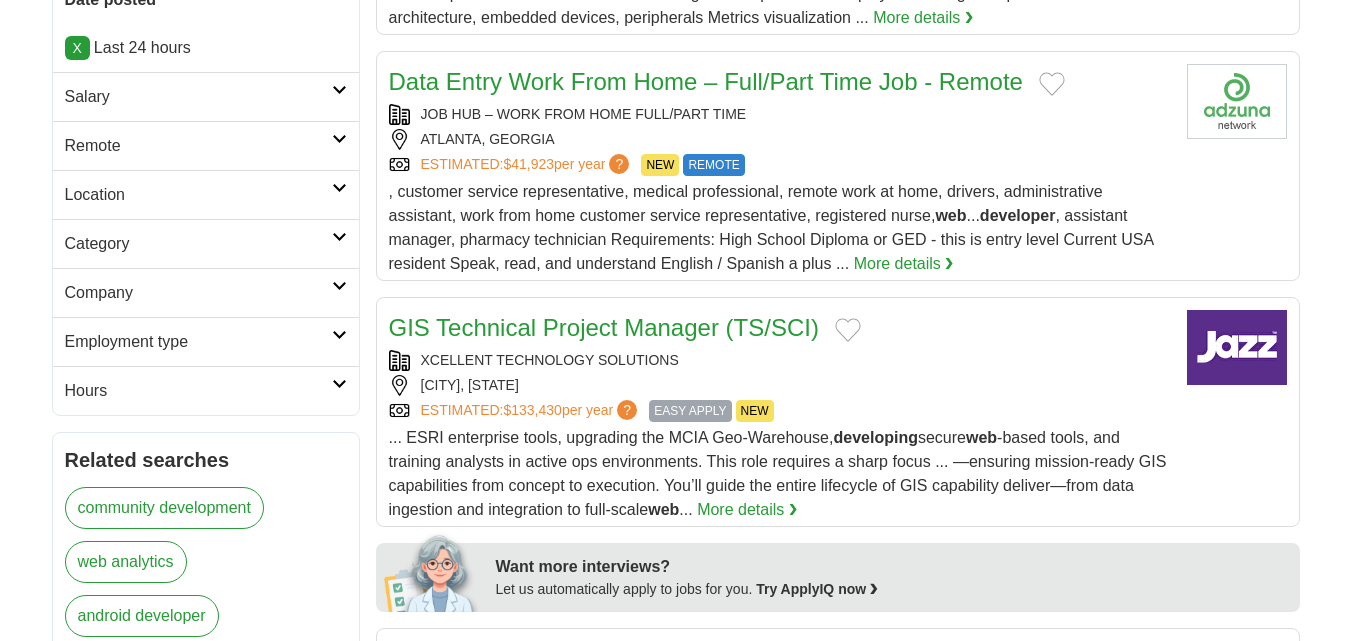 click at bounding box center (339, 335) 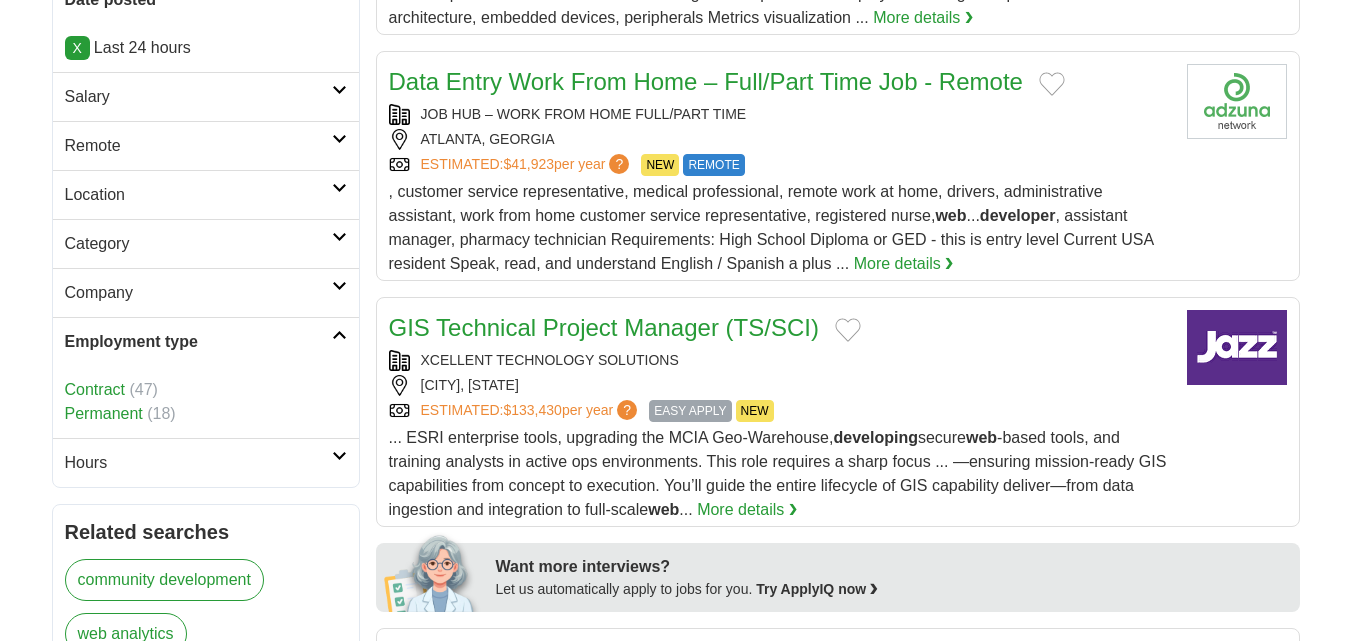 click on "Permanent" at bounding box center (104, 413) 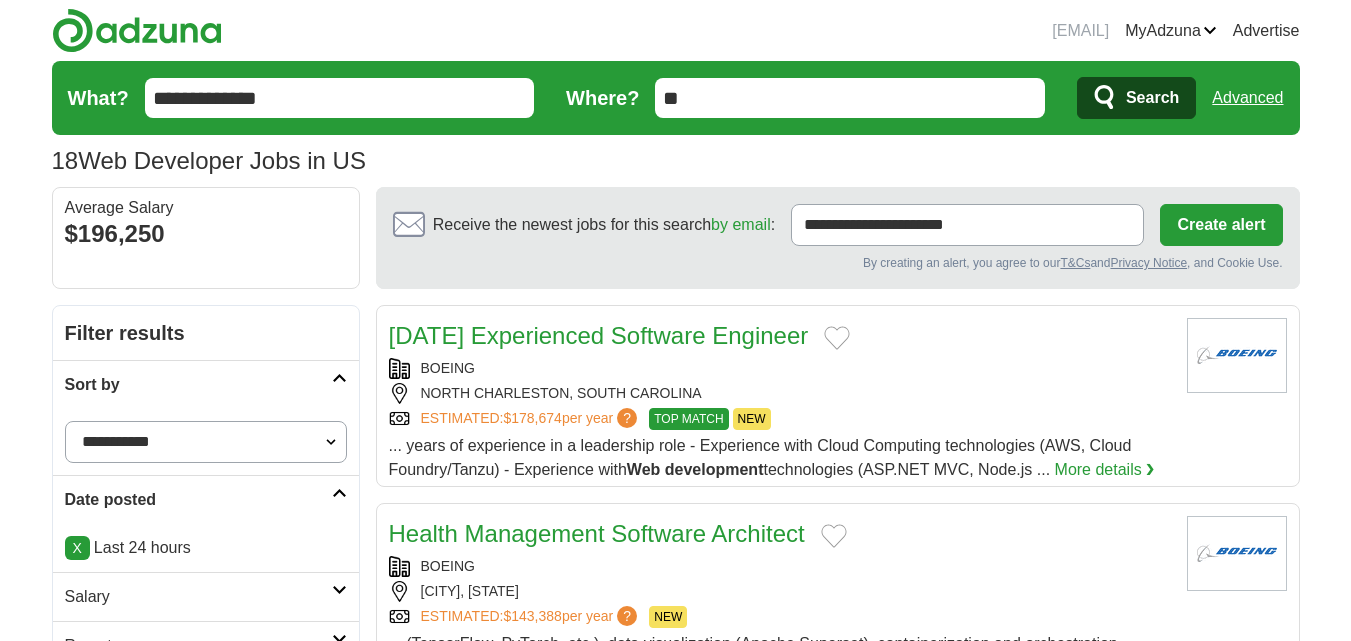 scroll, scrollTop: 0, scrollLeft: 0, axis: both 